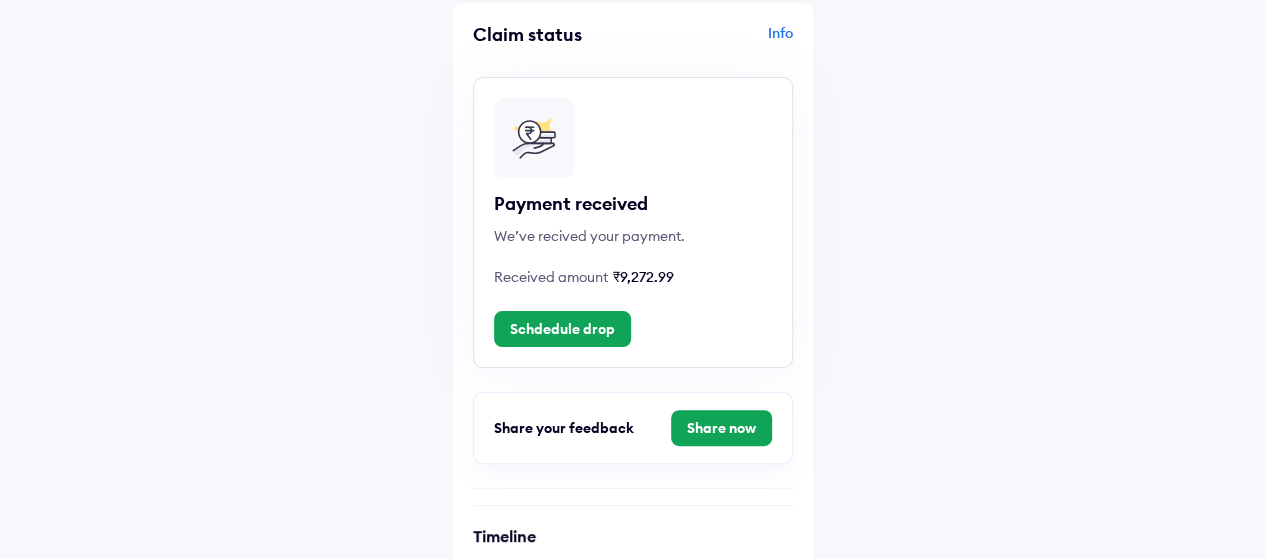 scroll, scrollTop: 108, scrollLeft: 0, axis: vertical 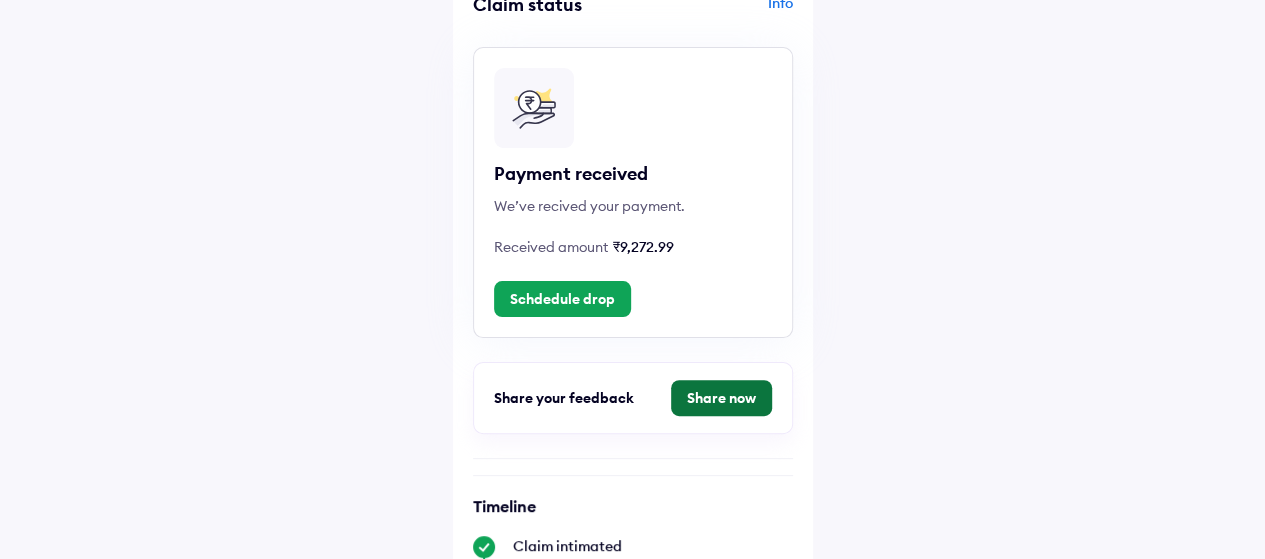 click on "Share now" at bounding box center [721, 398] 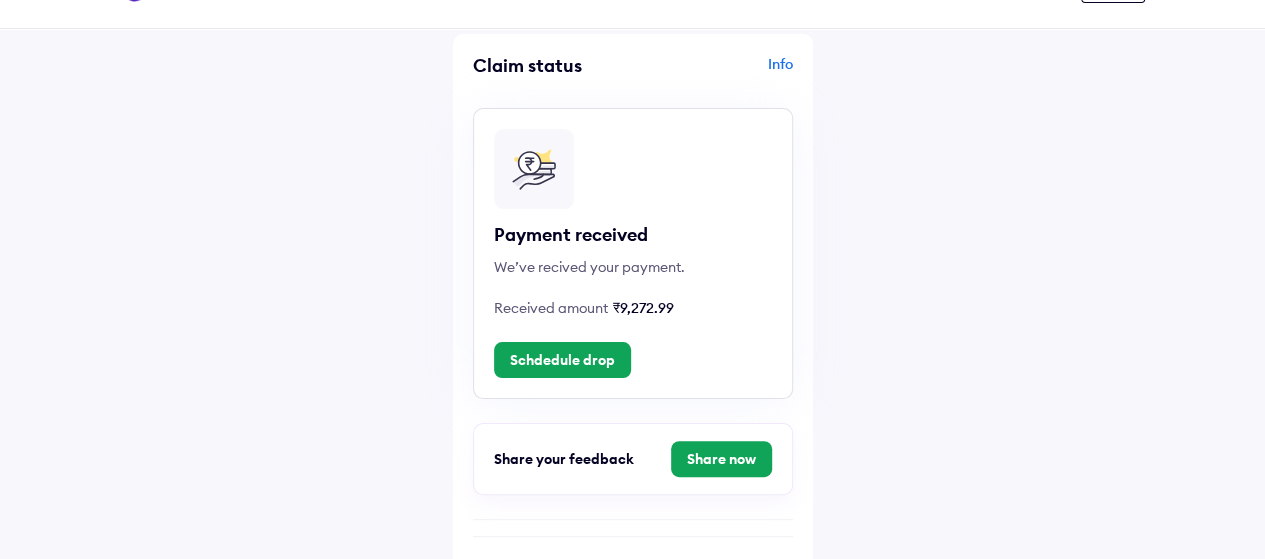 scroll, scrollTop: 0, scrollLeft: 0, axis: both 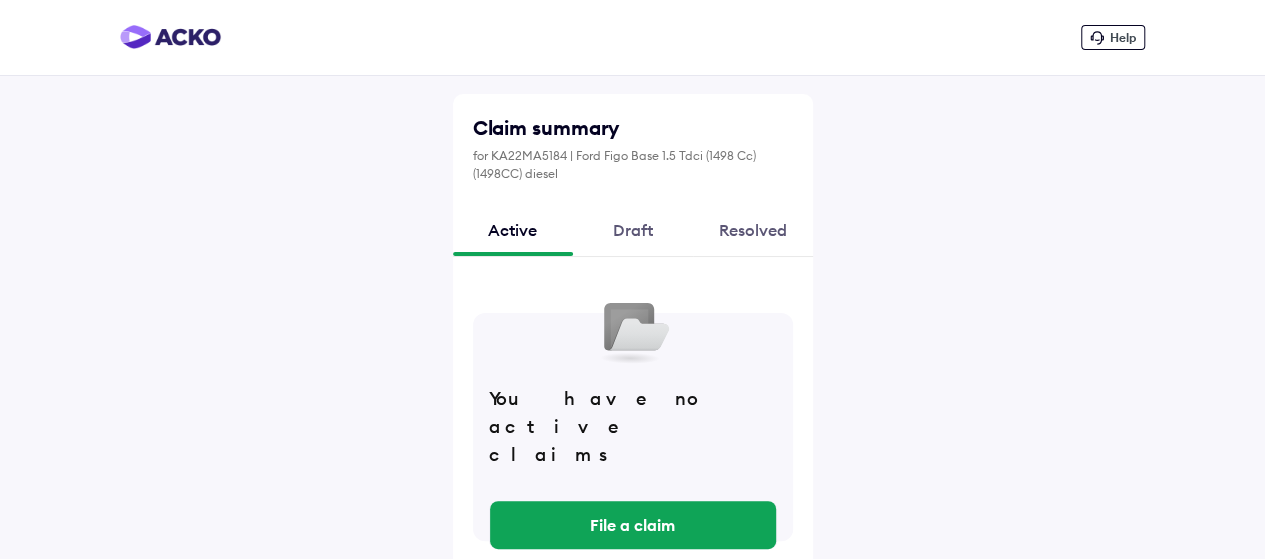 click at bounding box center (170, 37) 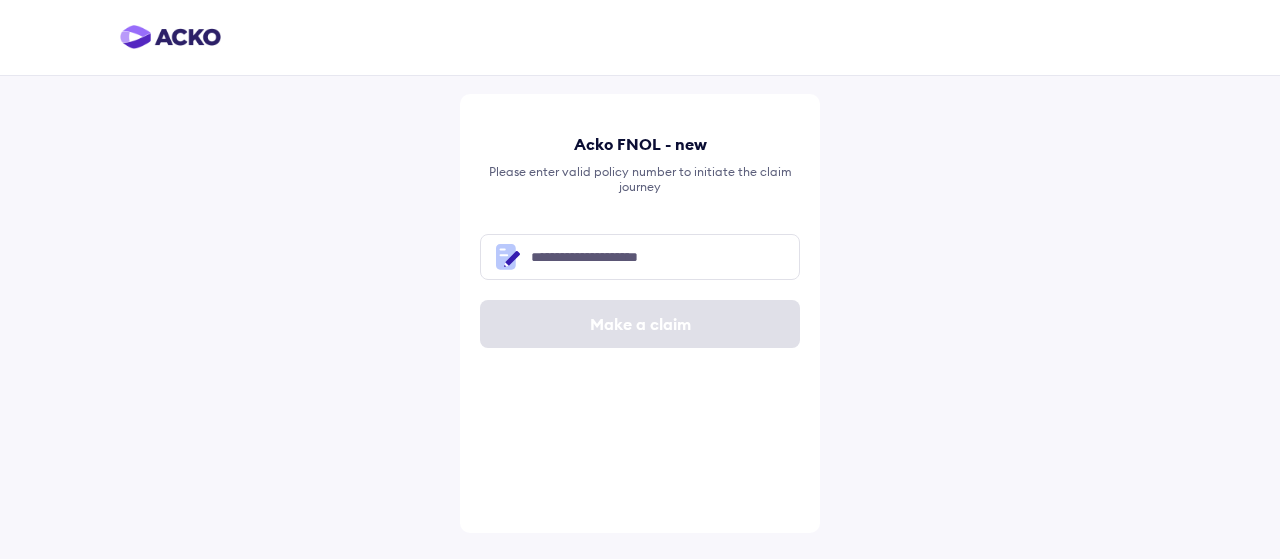 click at bounding box center [170, 37] 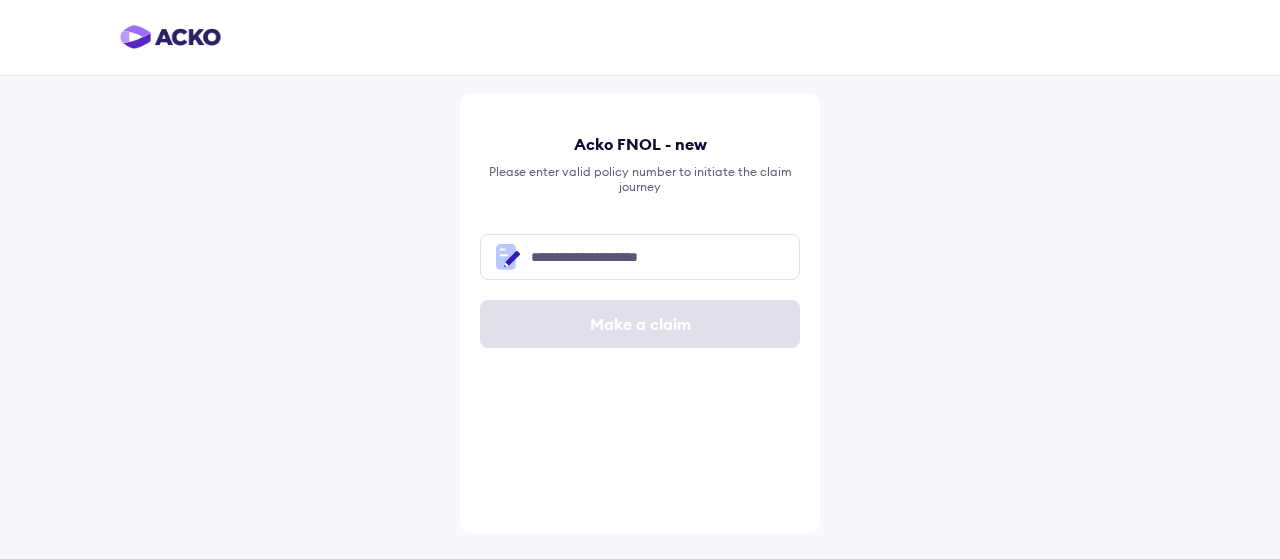 drag, startPoint x: 154, startPoint y: 121, endPoint x: 90, endPoint y: 47, distance: 97.8366 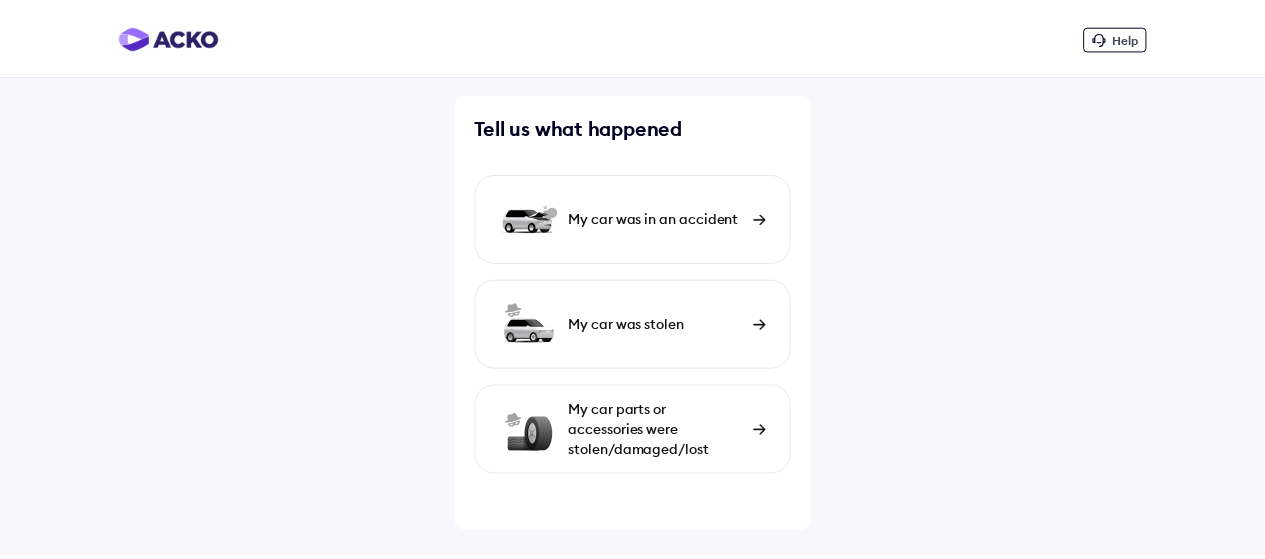 scroll, scrollTop: 0, scrollLeft: 0, axis: both 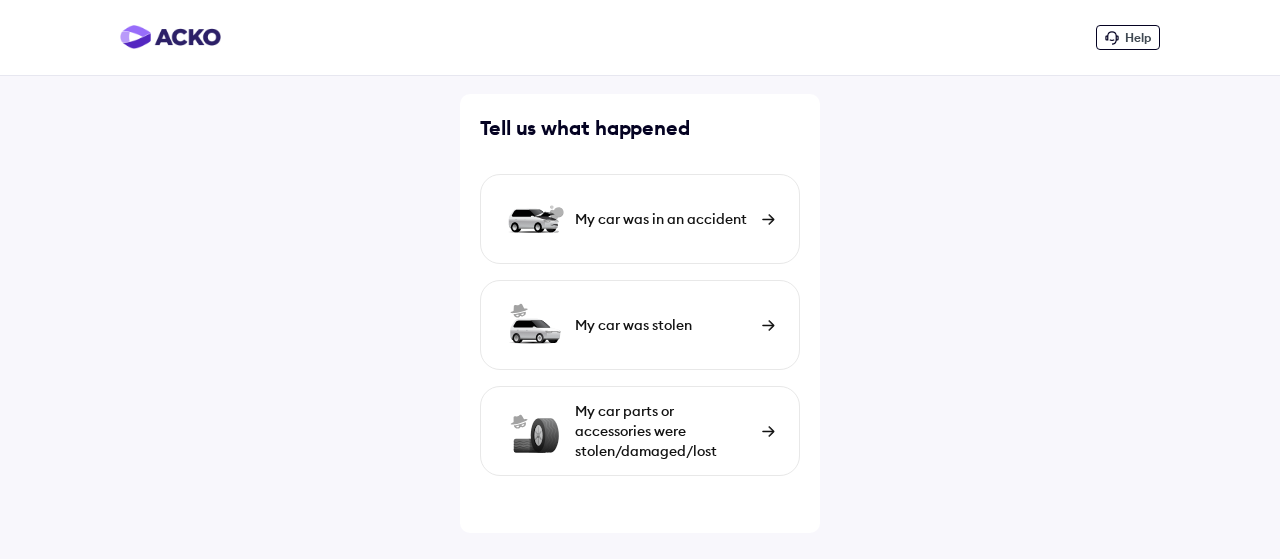 click on "My car was in an accident" at bounding box center [663, 219] 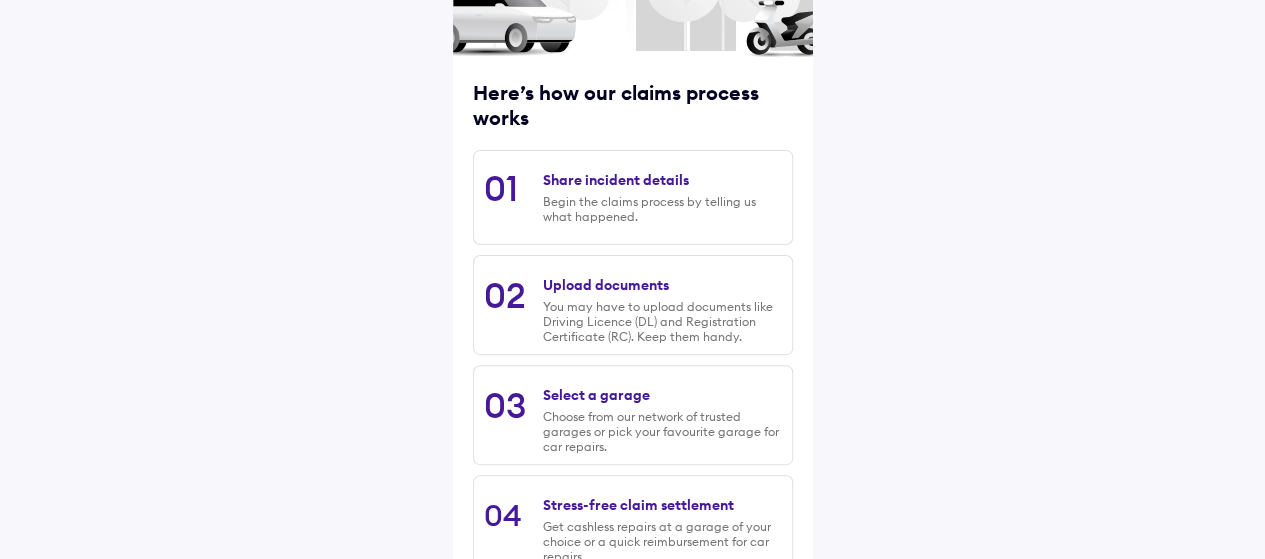 scroll, scrollTop: 338, scrollLeft: 0, axis: vertical 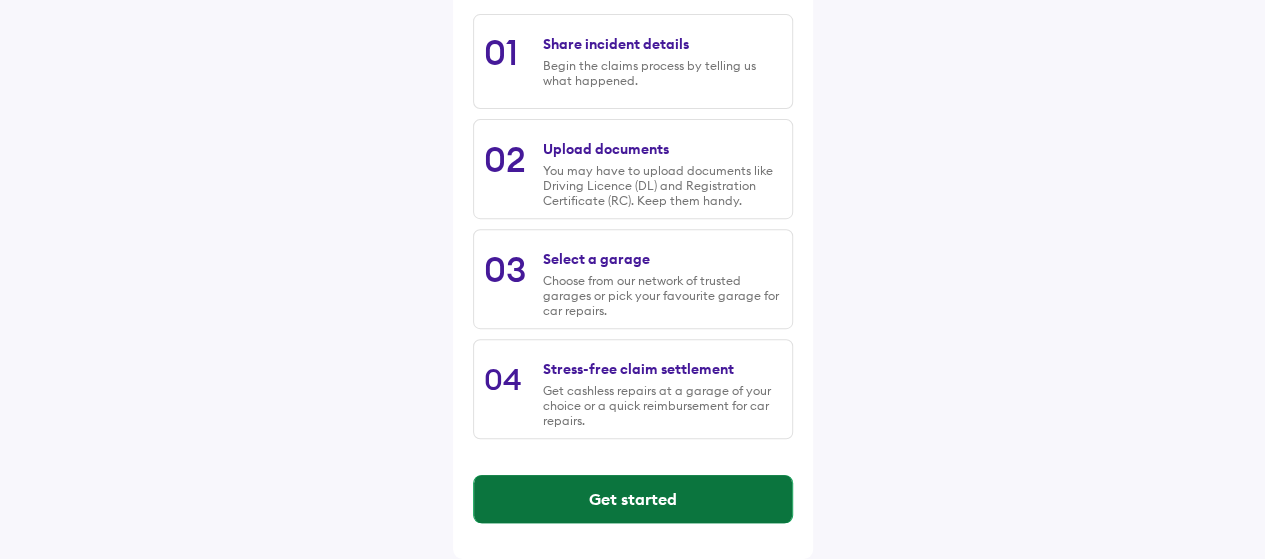 click on "Get started" at bounding box center [633, 499] 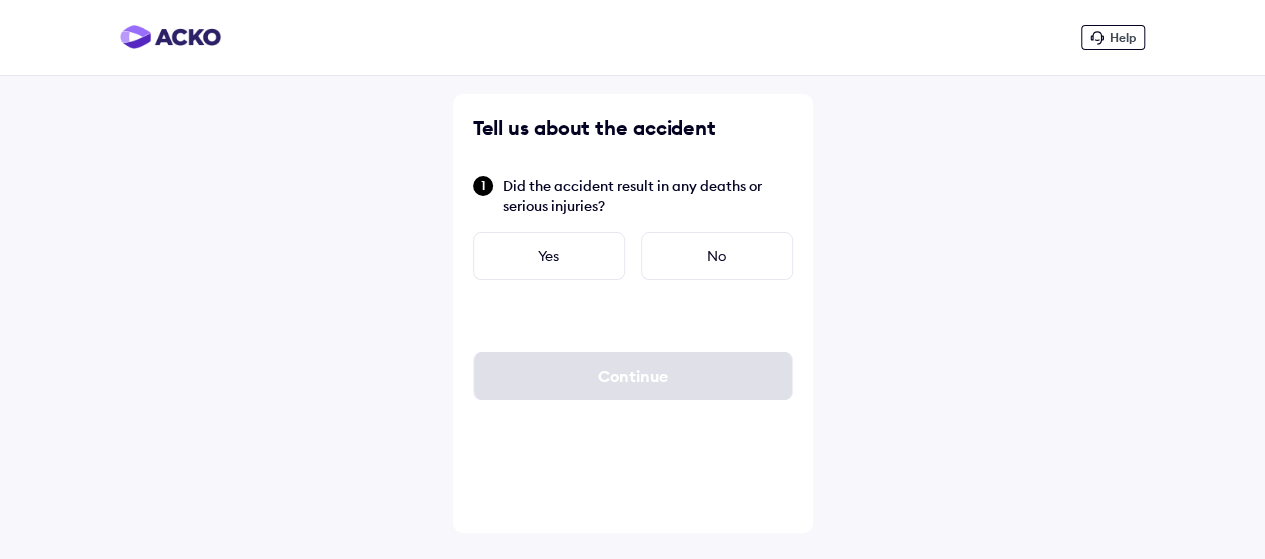 scroll, scrollTop: 0, scrollLeft: 0, axis: both 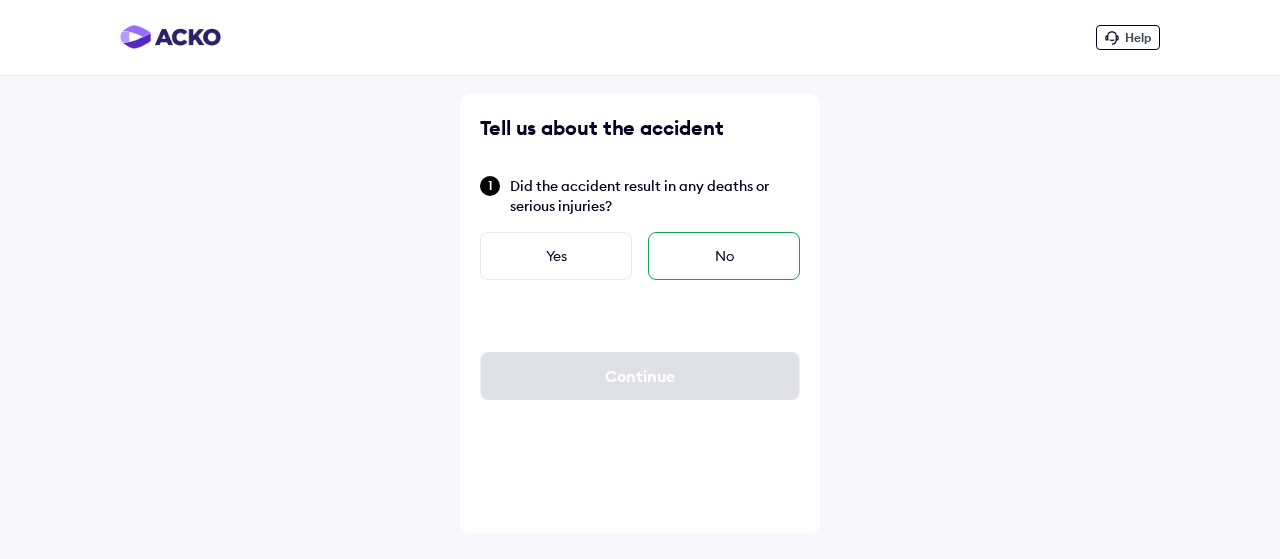 click on "No" at bounding box center [724, 256] 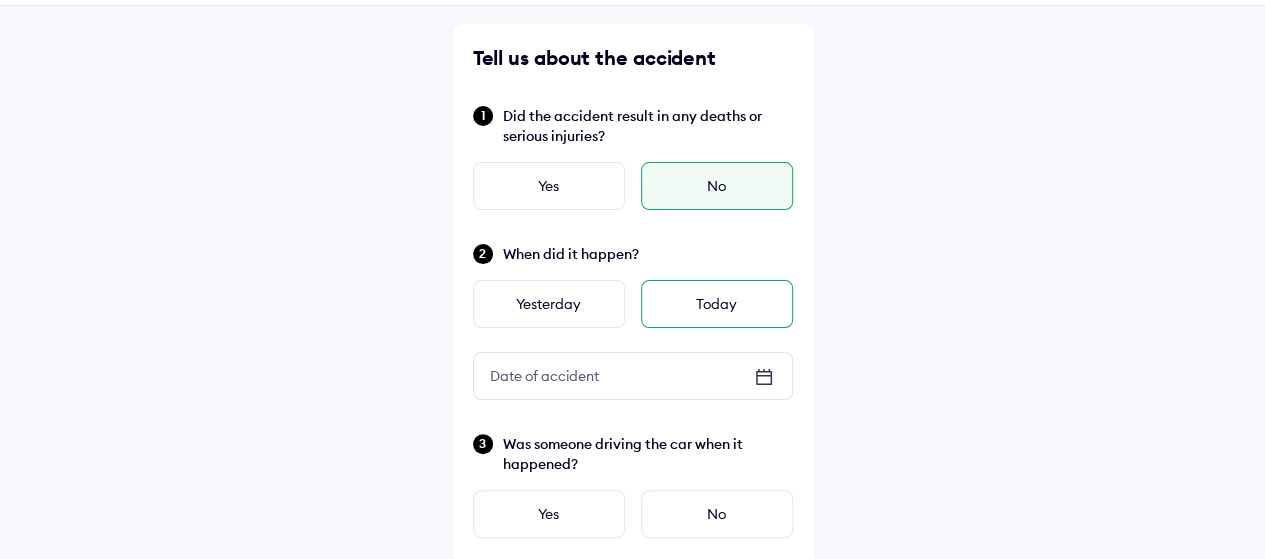 scroll, scrollTop: 100, scrollLeft: 0, axis: vertical 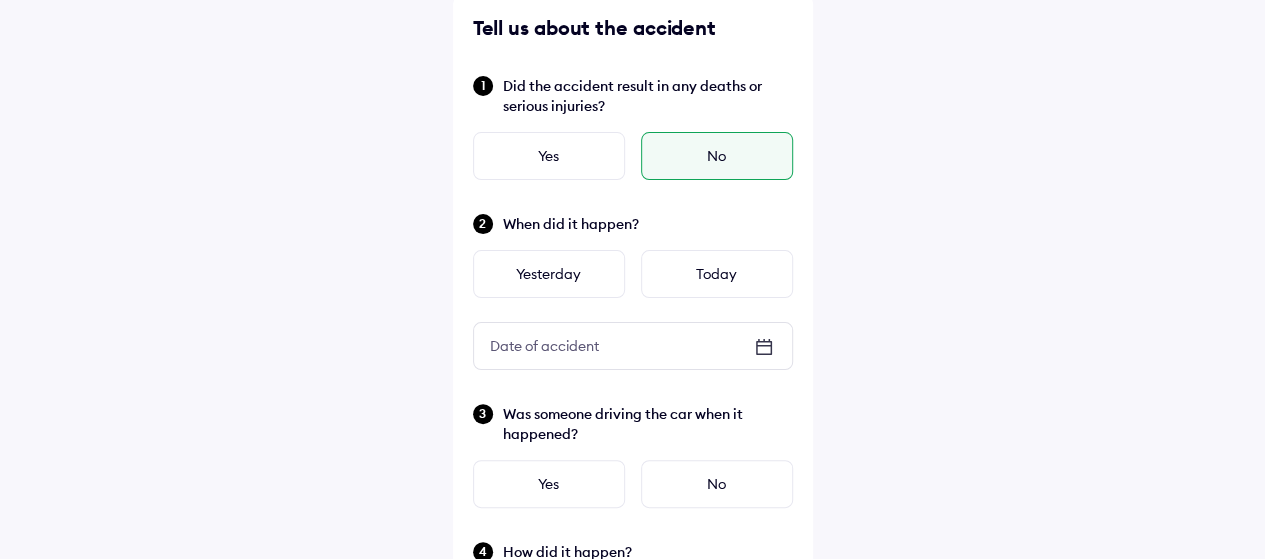 click on "Date of accident" at bounding box center [633, 346] 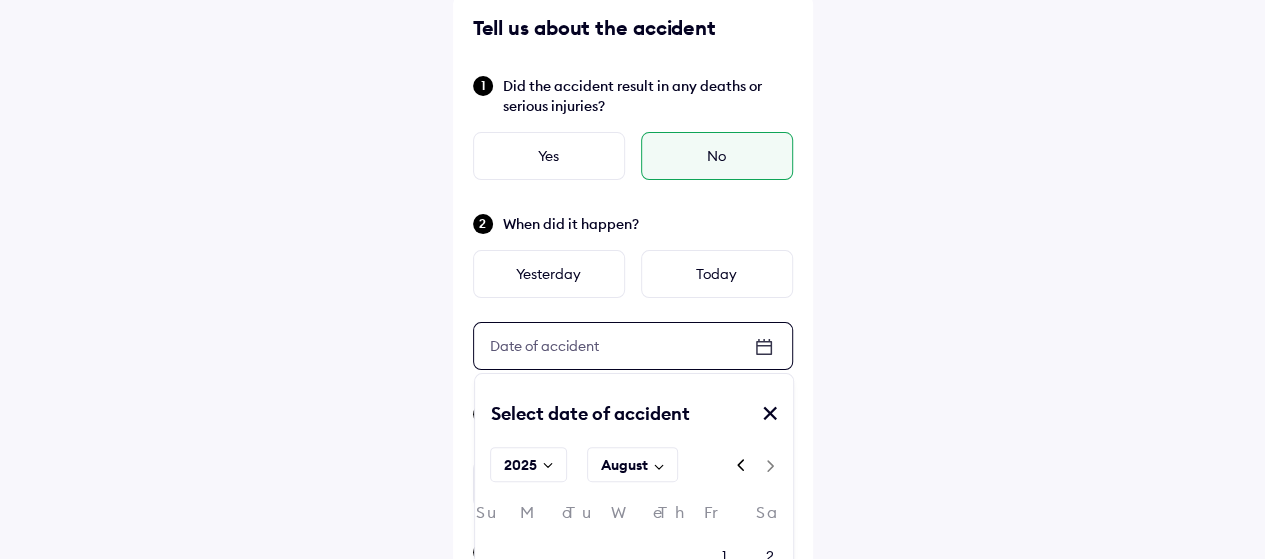 scroll, scrollTop: 300, scrollLeft: 0, axis: vertical 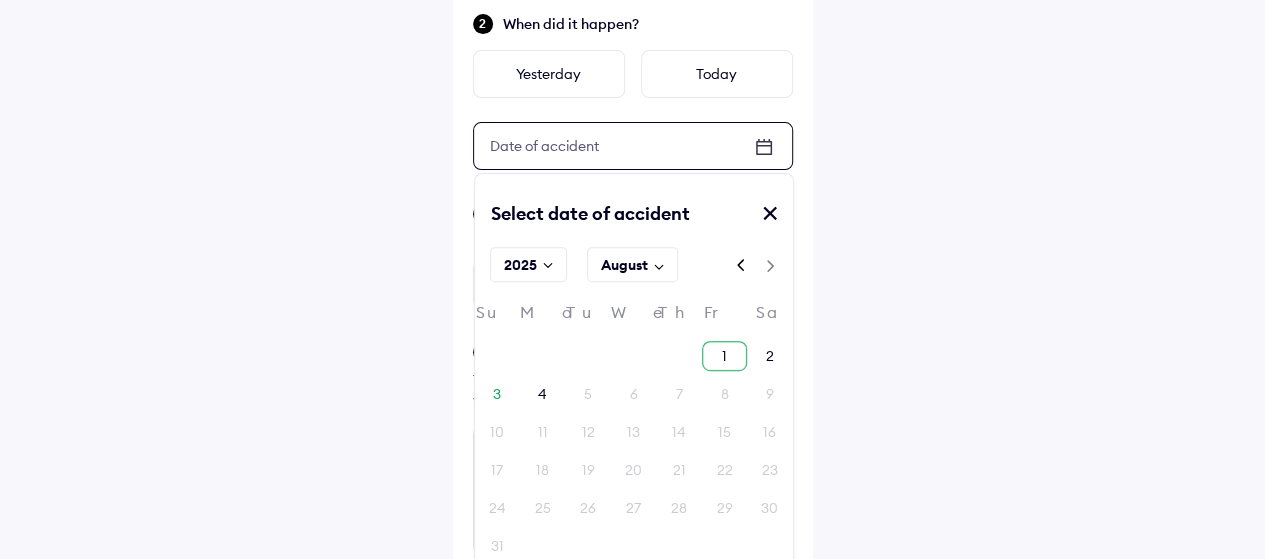 click on "1" at bounding box center [724, 356] 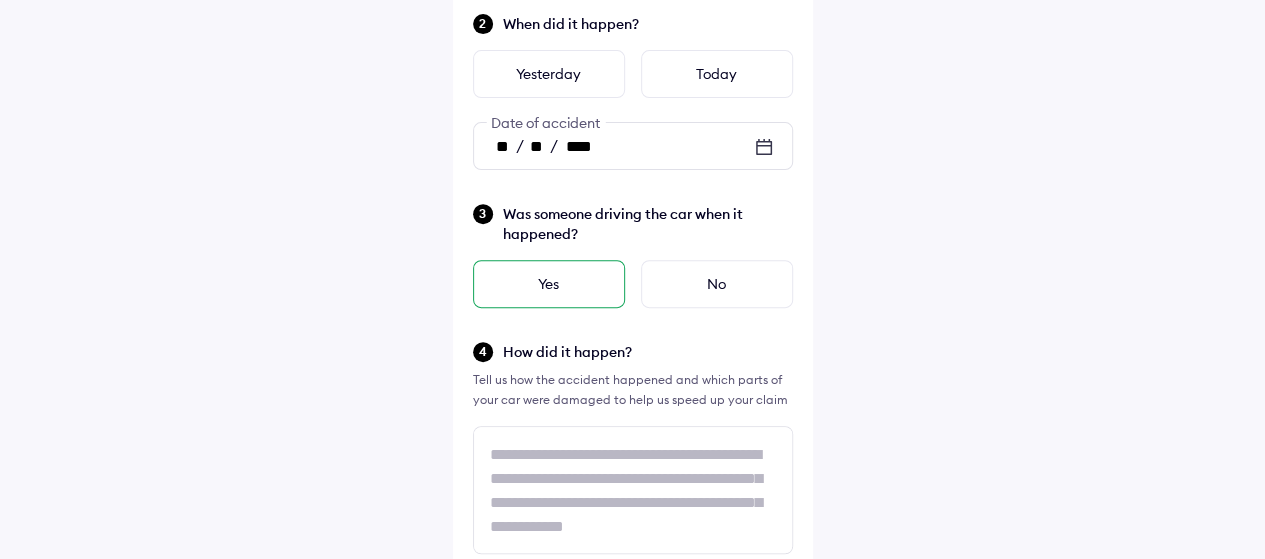 click on "Yes" at bounding box center (549, 284) 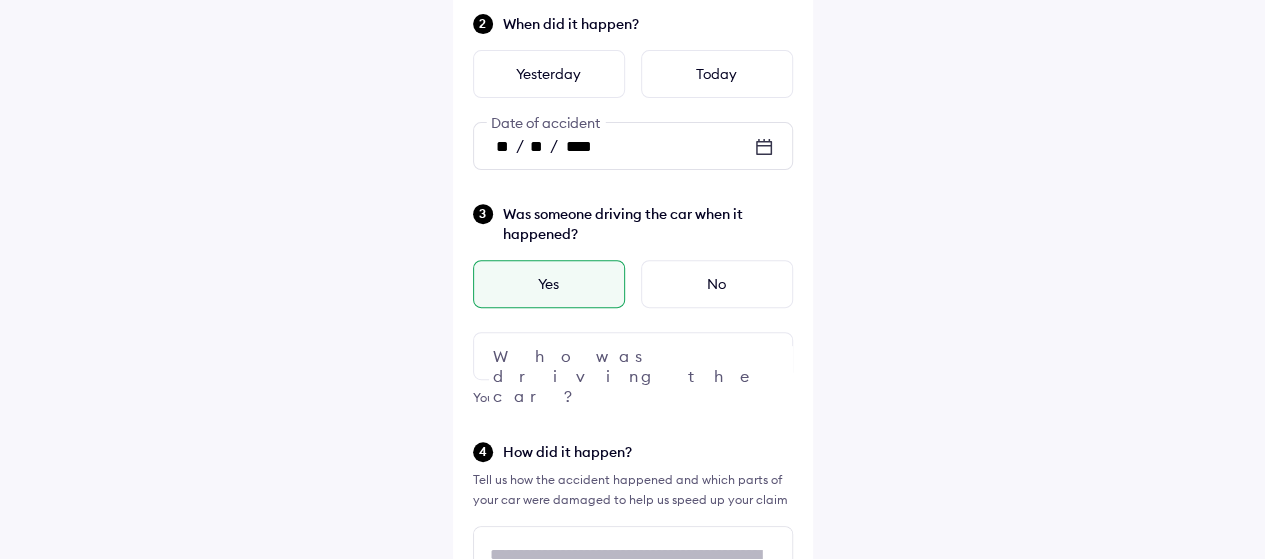 click at bounding box center [633, 356] 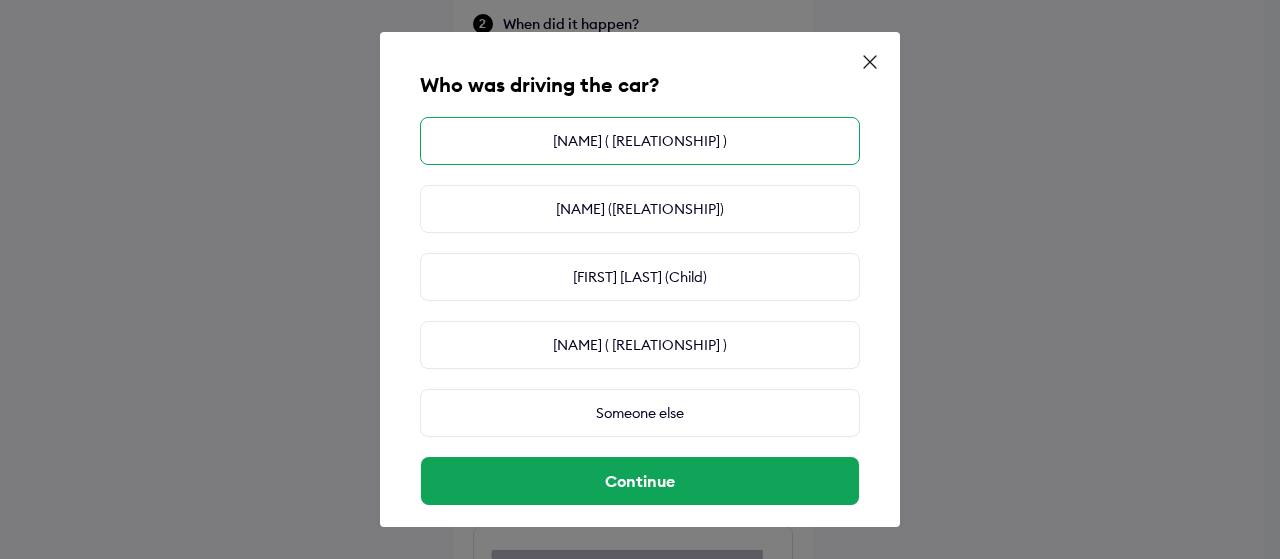click on "[NAME] ( [RELATIONSHIP] )" at bounding box center (640, 141) 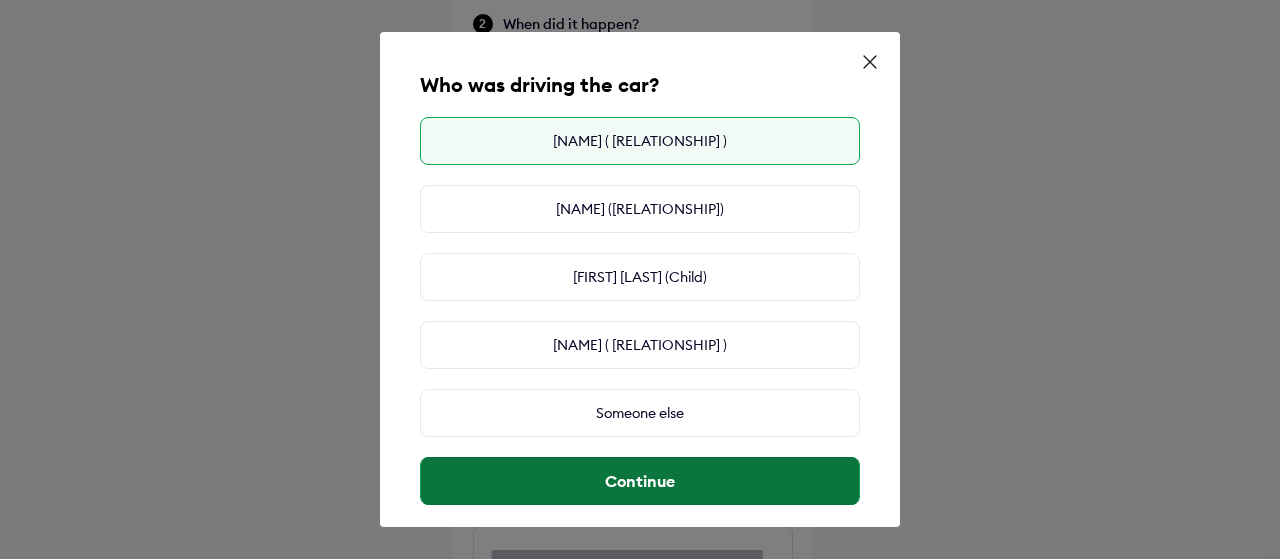 click on "Continue" at bounding box center [640, 481] 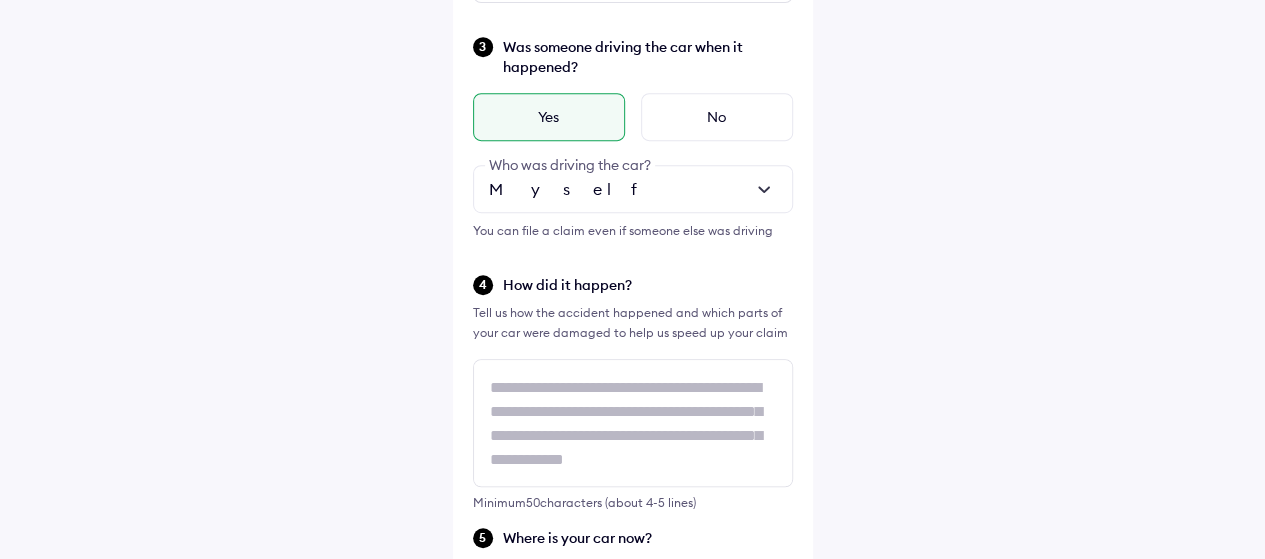 scroll, scrollTop: 500, scrollLeft: 0, axis: vertical 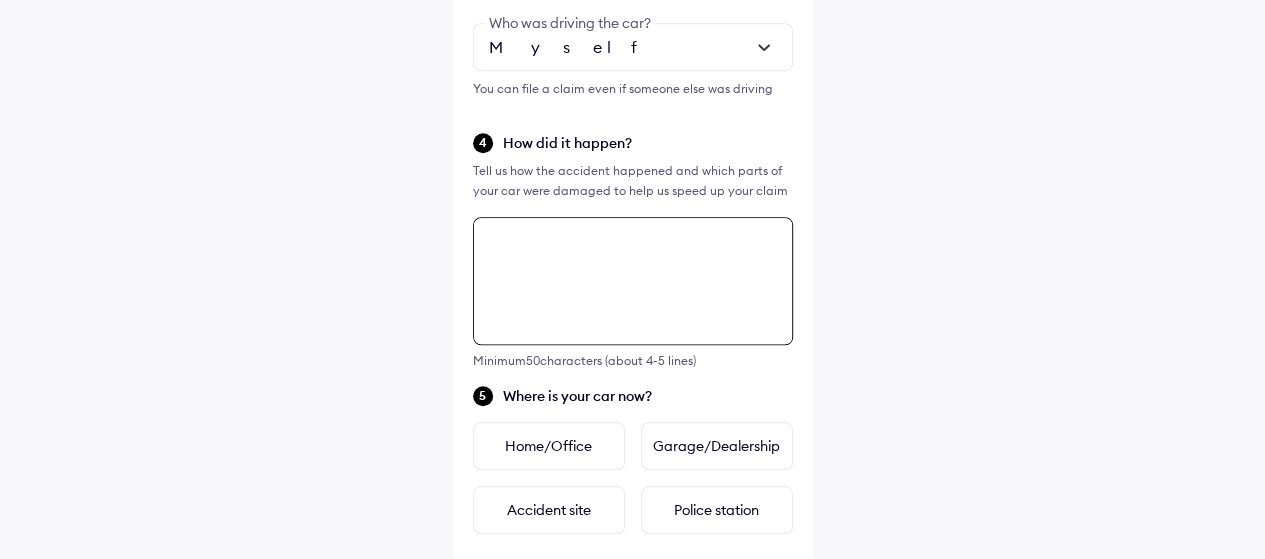 click at bounding box center [633, 281] 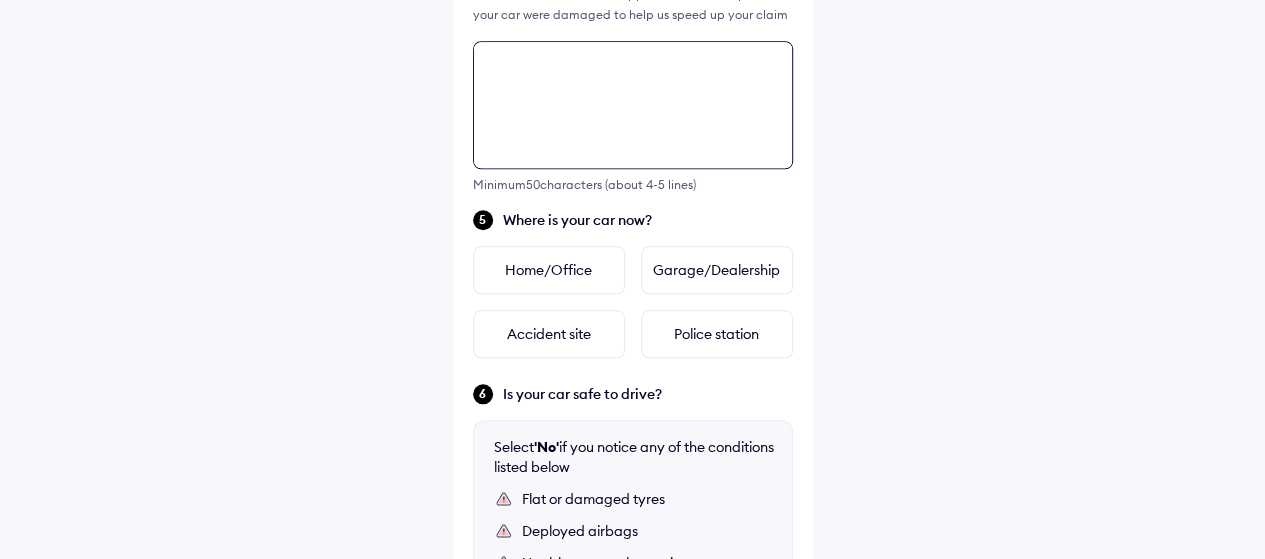 scroll, scrollTop: 826, scrollLeft: 0, axis: vertical 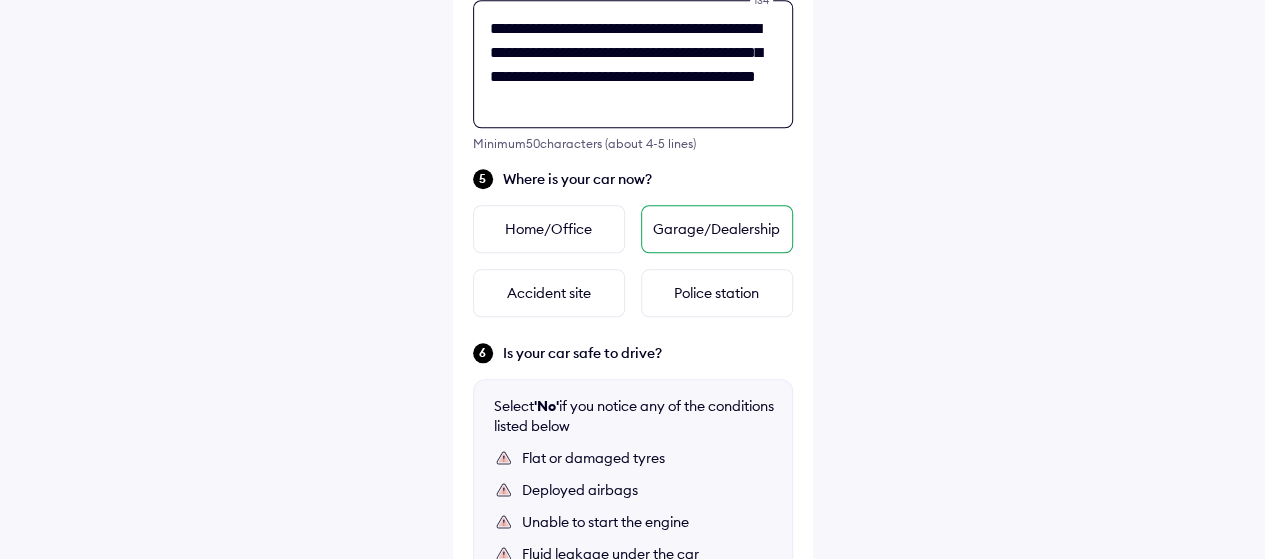 type on "**********" 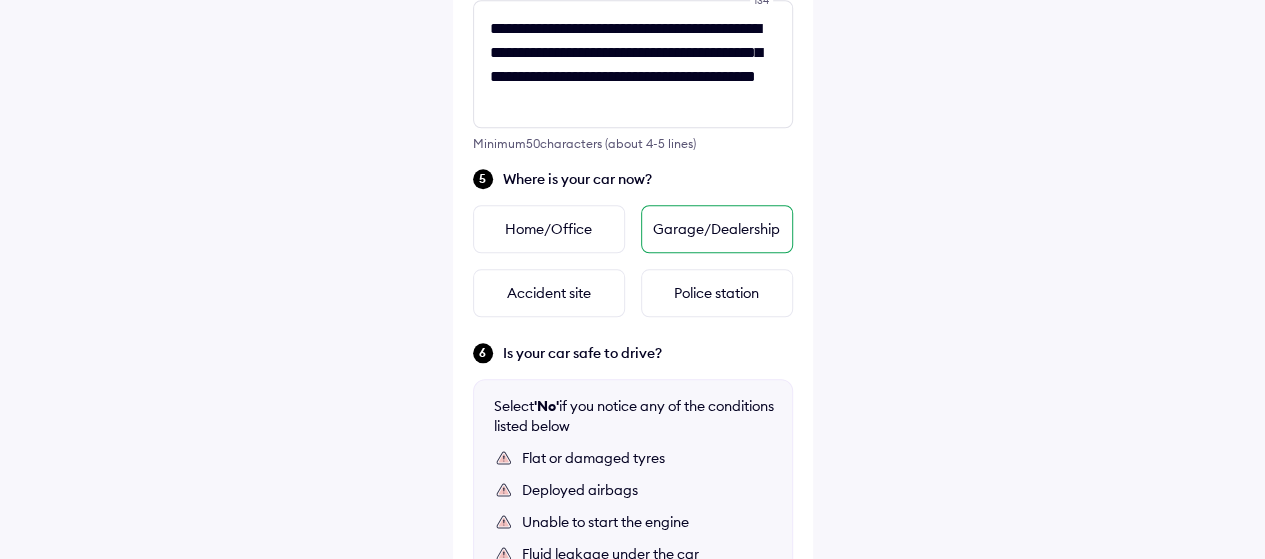 click on "Garage/Dealership" at bounding box center (717, 229) 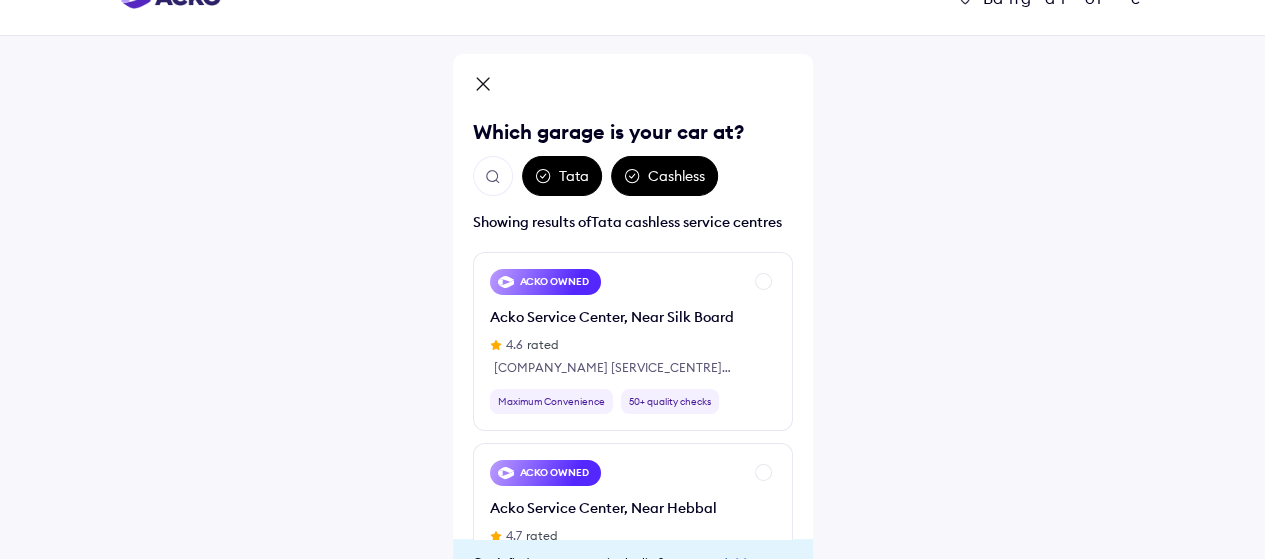 scroll, scrollTop: 145, scrollLeft: 0, axis: vertical 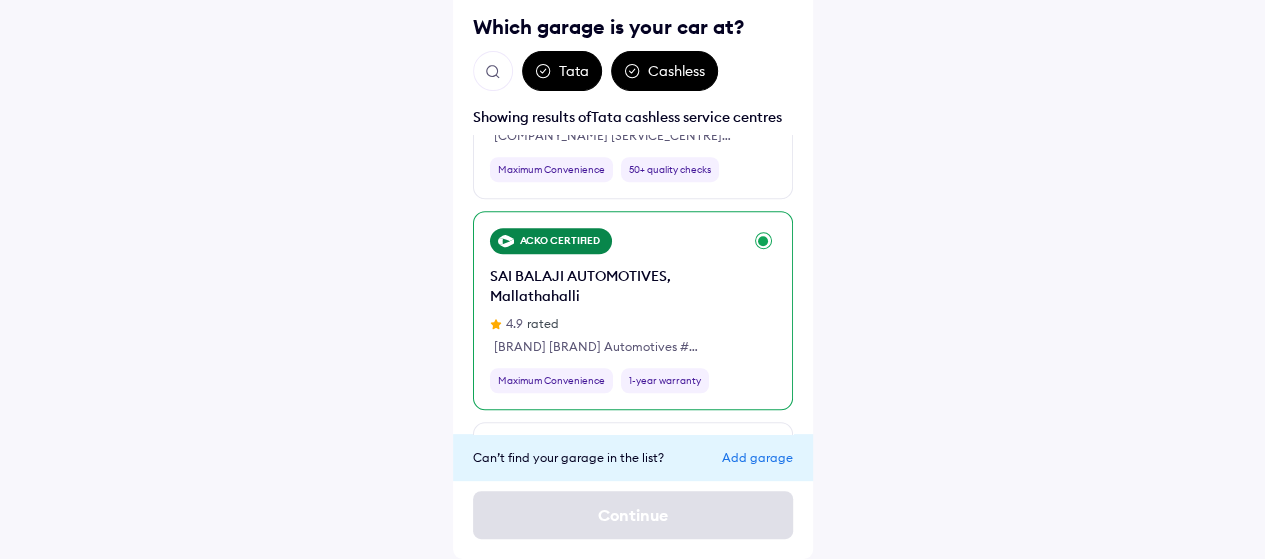 click on "[BUSINESS_NAME] [BUSINESS_NAME] [RATED] [BUSINESS_NAME]
#[NUMBER] [MAIN_ROAD]
Next to [HARDWARE_STORE]
[CITY] [POSTAL_CODE] Maximum Convenience 1-year warranty" at bounding box center [633, 310] 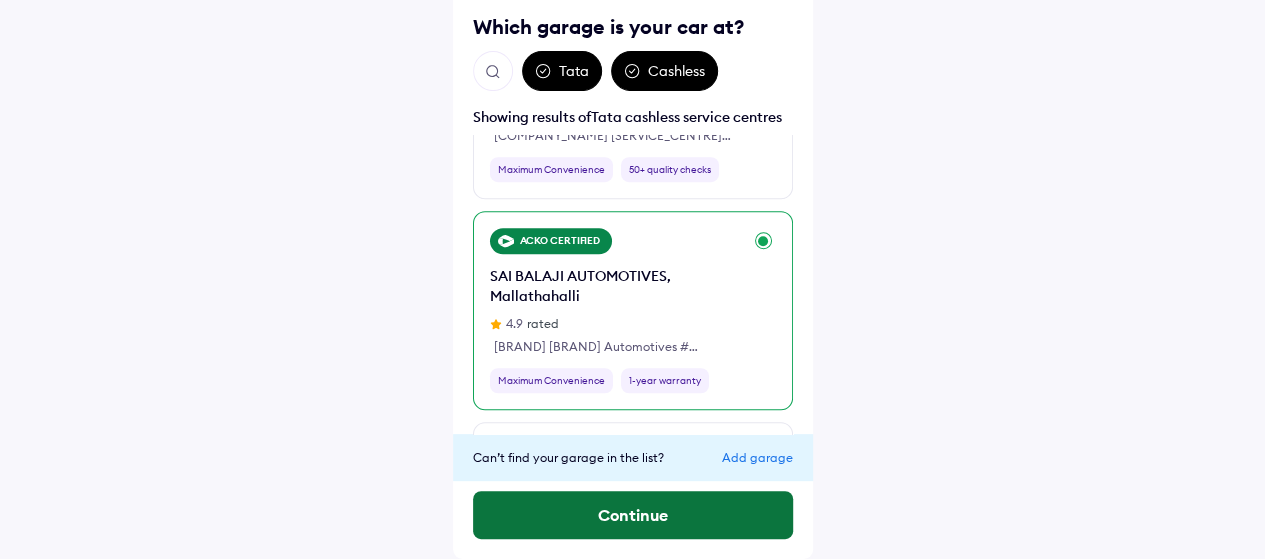 click on "Continue" at bounding box center (633, 515) 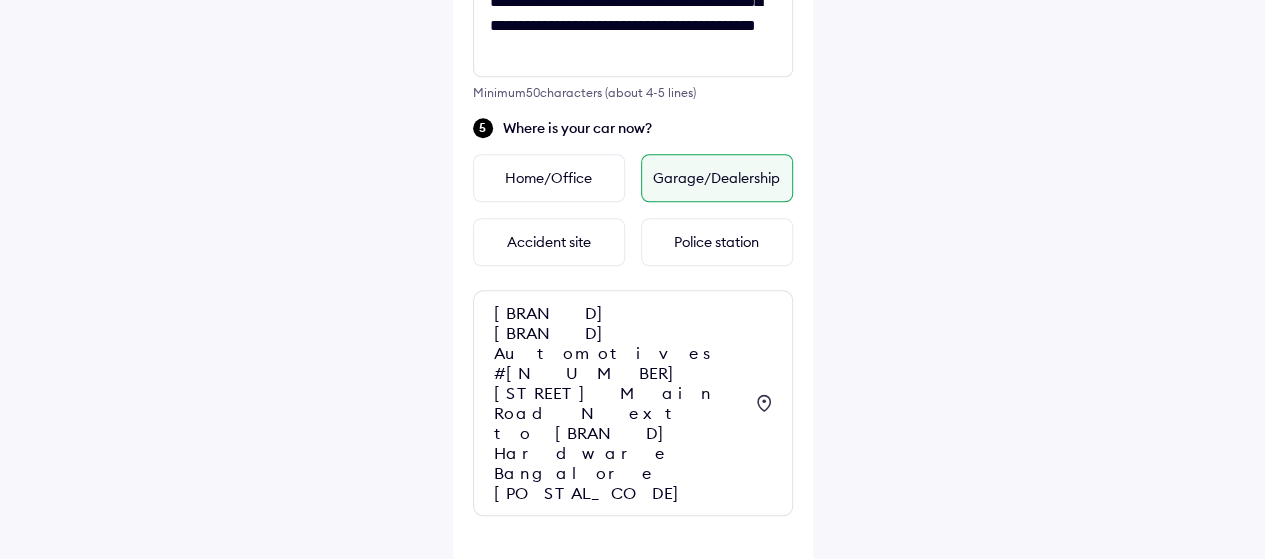 scroll, scrollTop: 885, scrollLeft: 0, axis: vertical 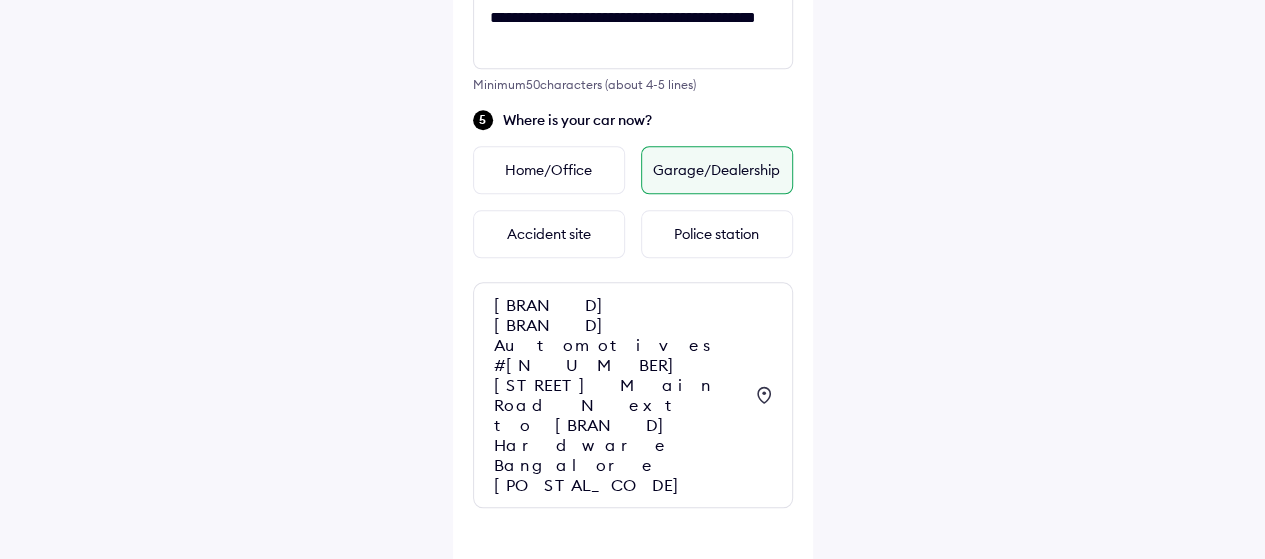 click on "Continue" at bounding box center [633, 596] 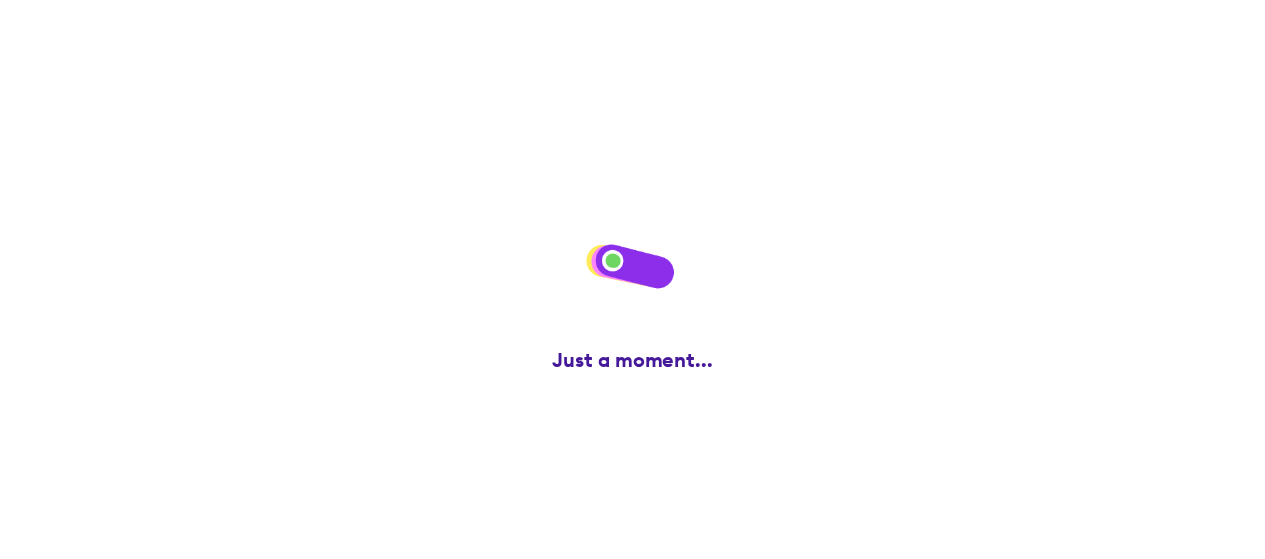 scroll, scrollTop: 0, scrollLeft: 0, axis: both 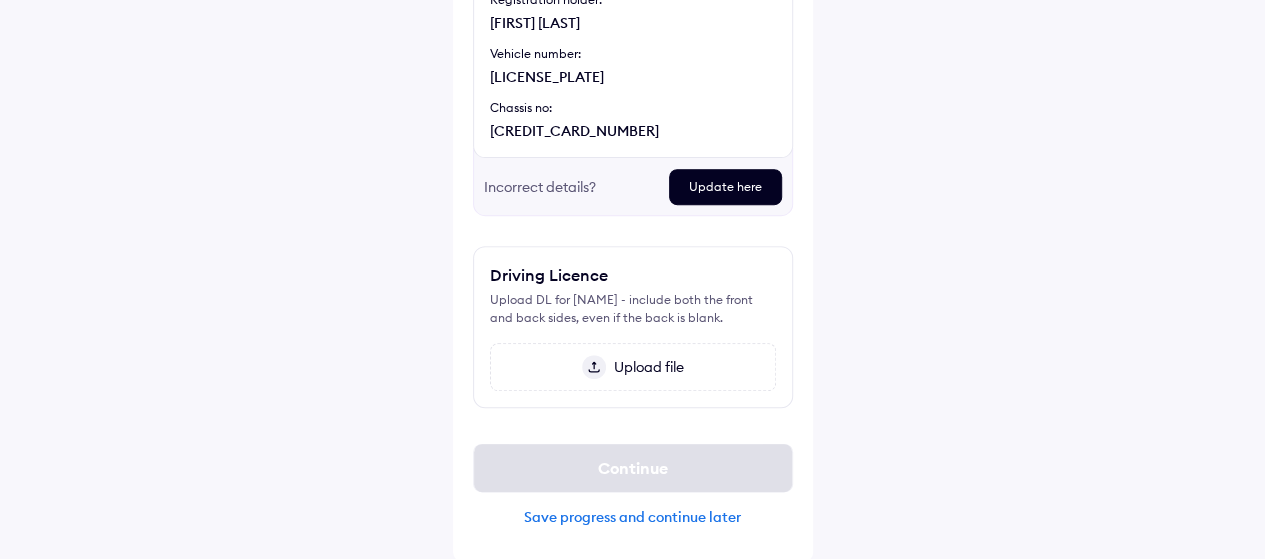 click on "Upload file" at bounding box center (633, 367) 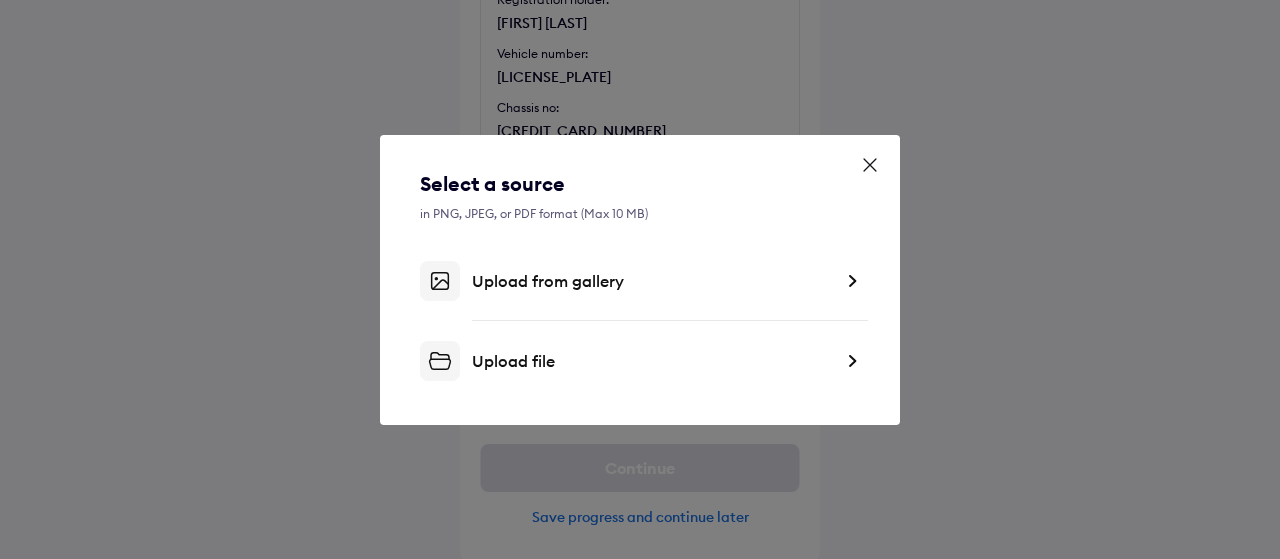 click on "Select a source in PNG, JPEG, or PDF format (Max 10 MB) Upload from gallery Upload file" at bounding box center (640, 275) 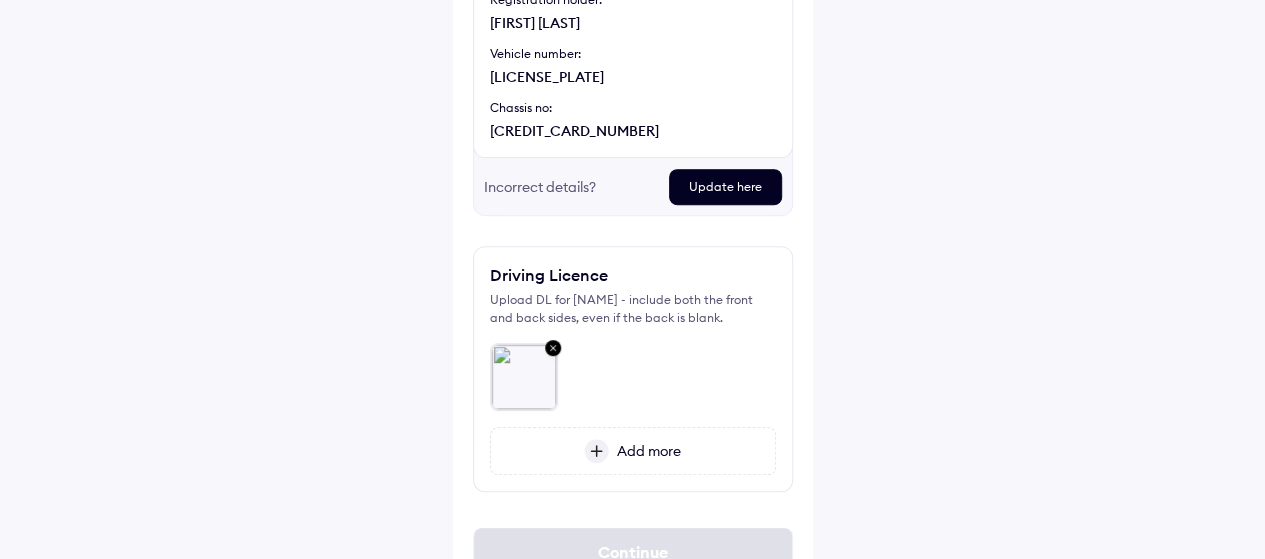 click on "Add more" at bounding box center [645, 451] 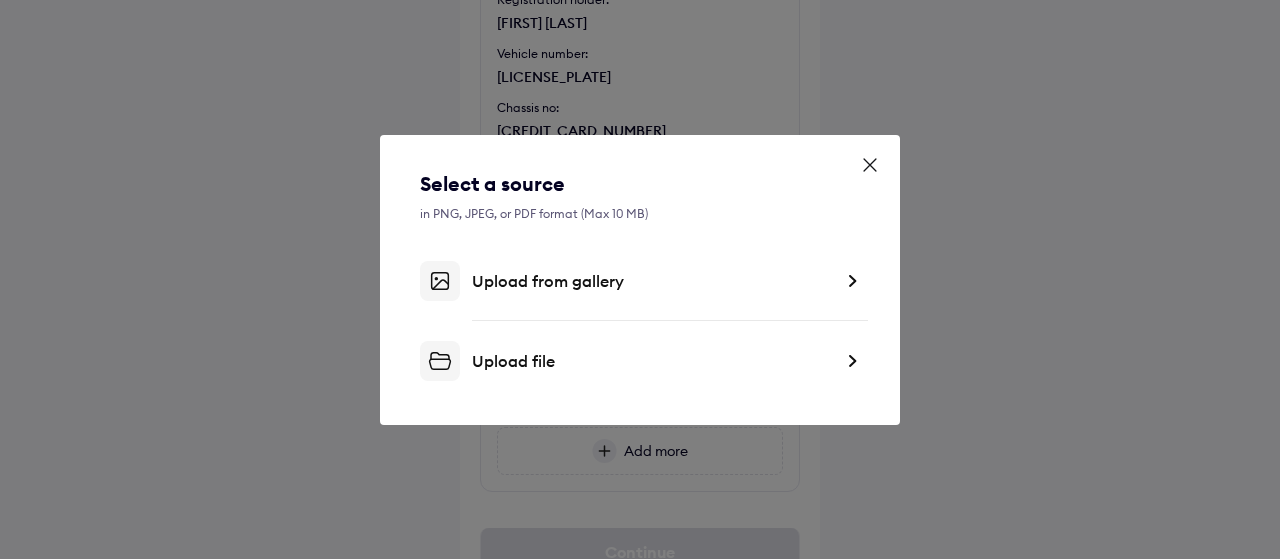 click on "Upload file" at bounding box center [640, 361] 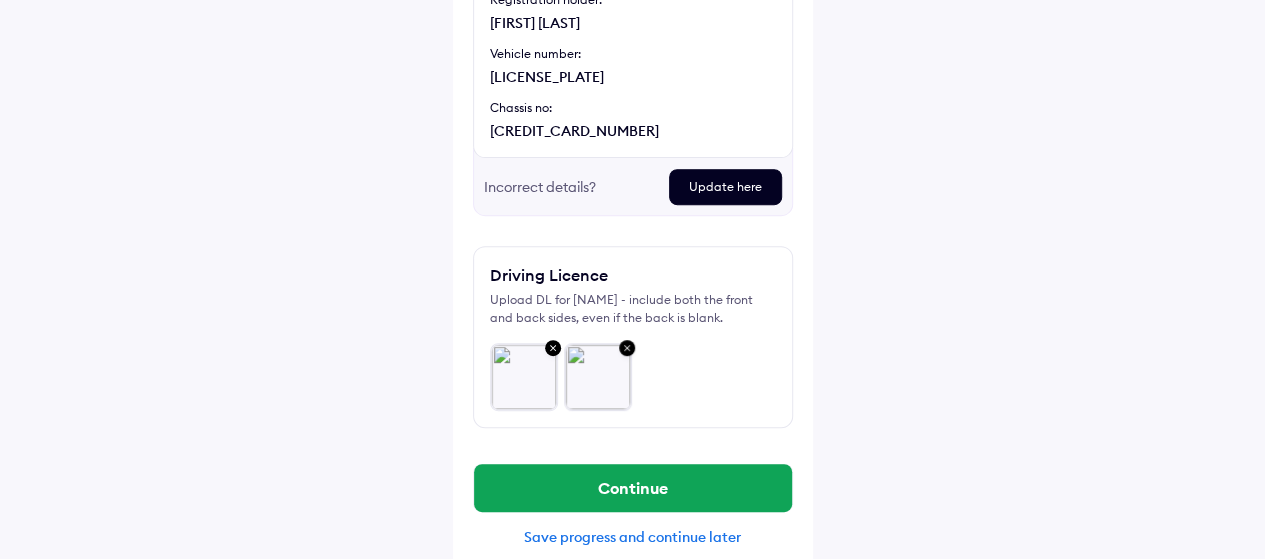 click at bounding box center (524, 377) 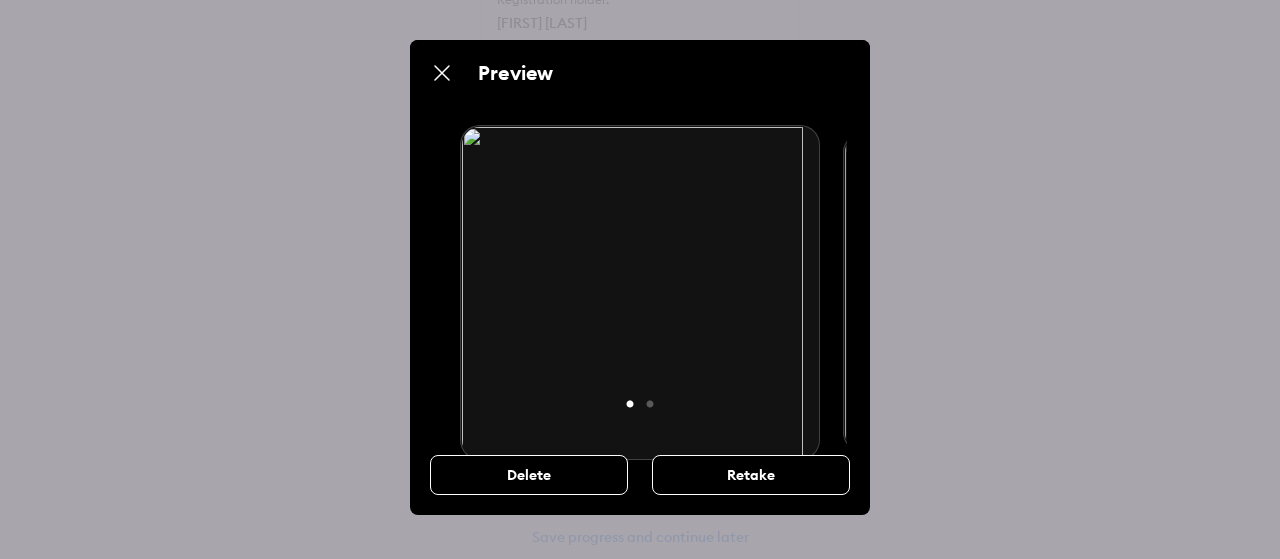 click on "Preview 1 2 Delete Retake" at bounding box center (640, 279) 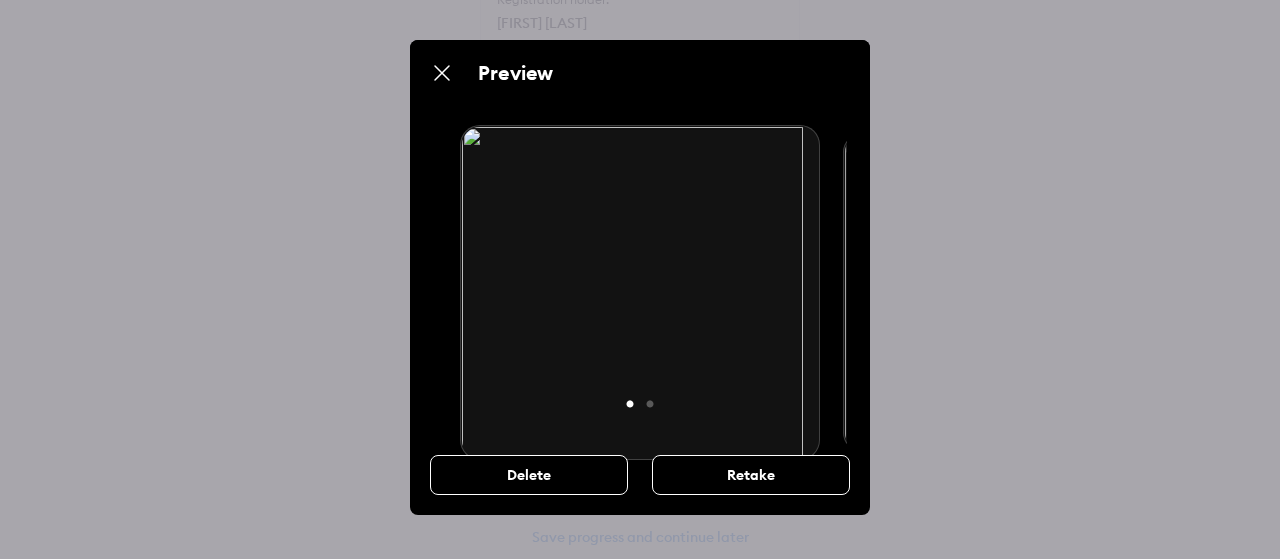 click at bounding box center (442, 73) 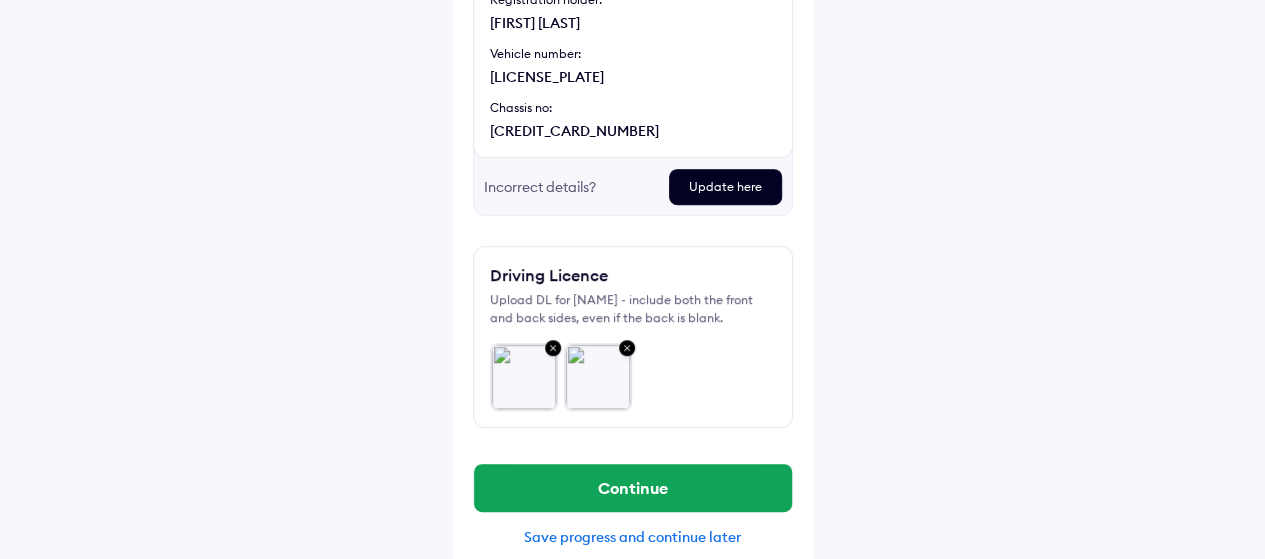 click at bounding box center [553, 349] 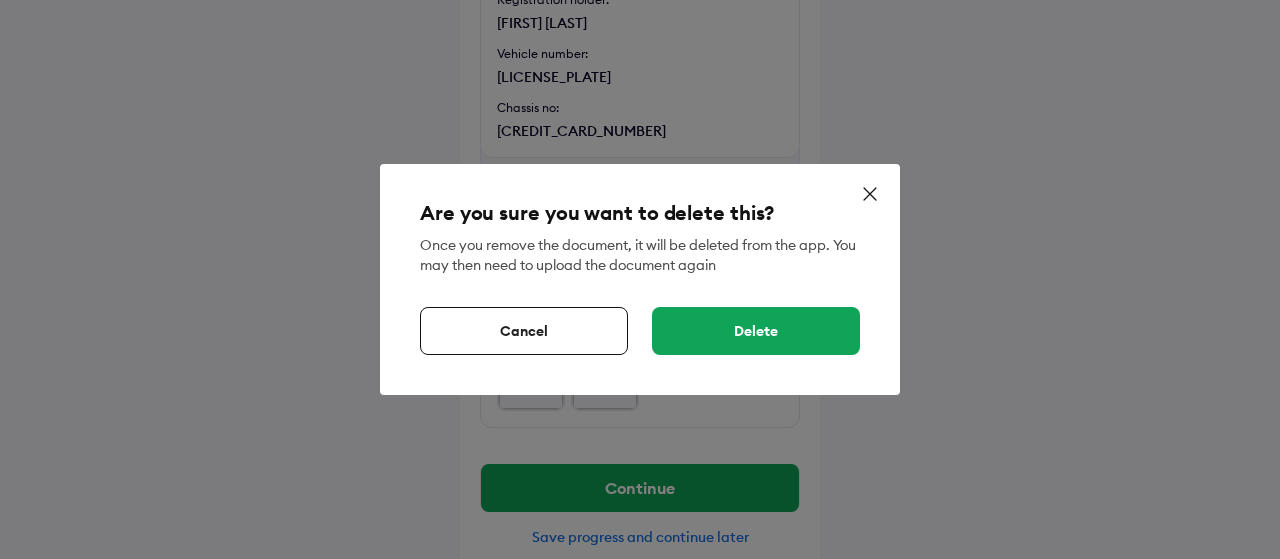 click on "Delete" at bounding box center [756, 331] 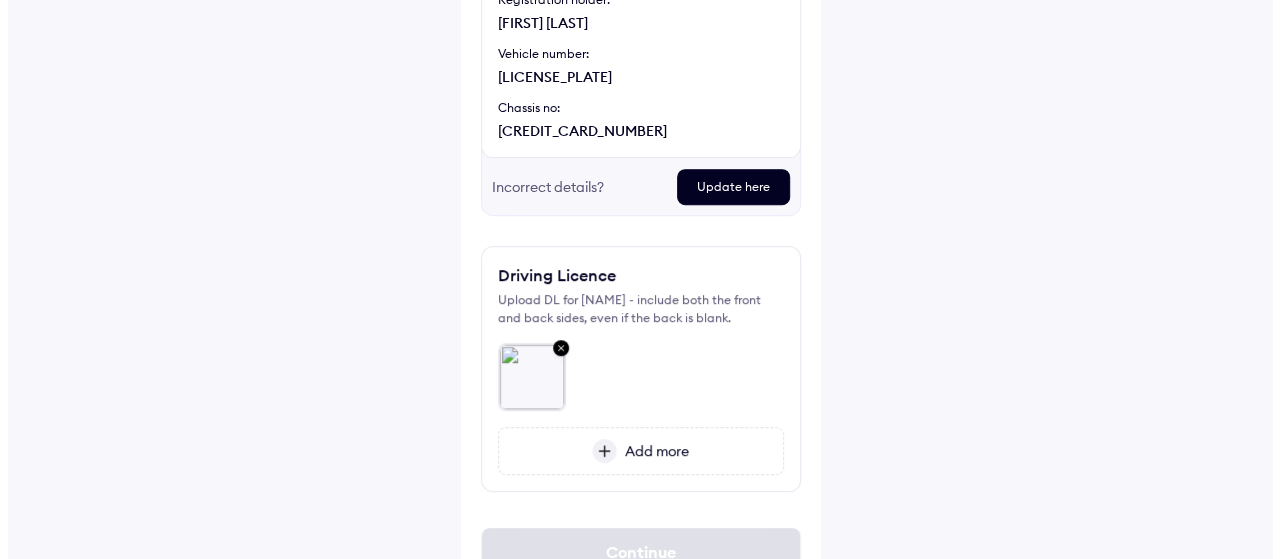 scroll, scrollTop: 399, scrollLeft: 0, axis: vertical 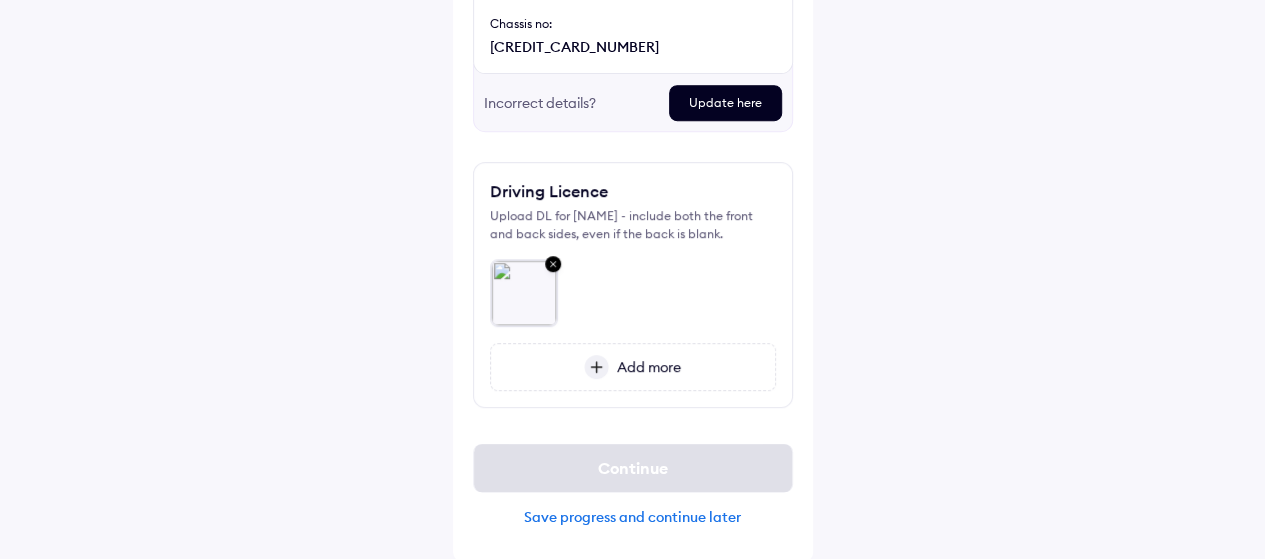 click at bounding box center (553, 265) 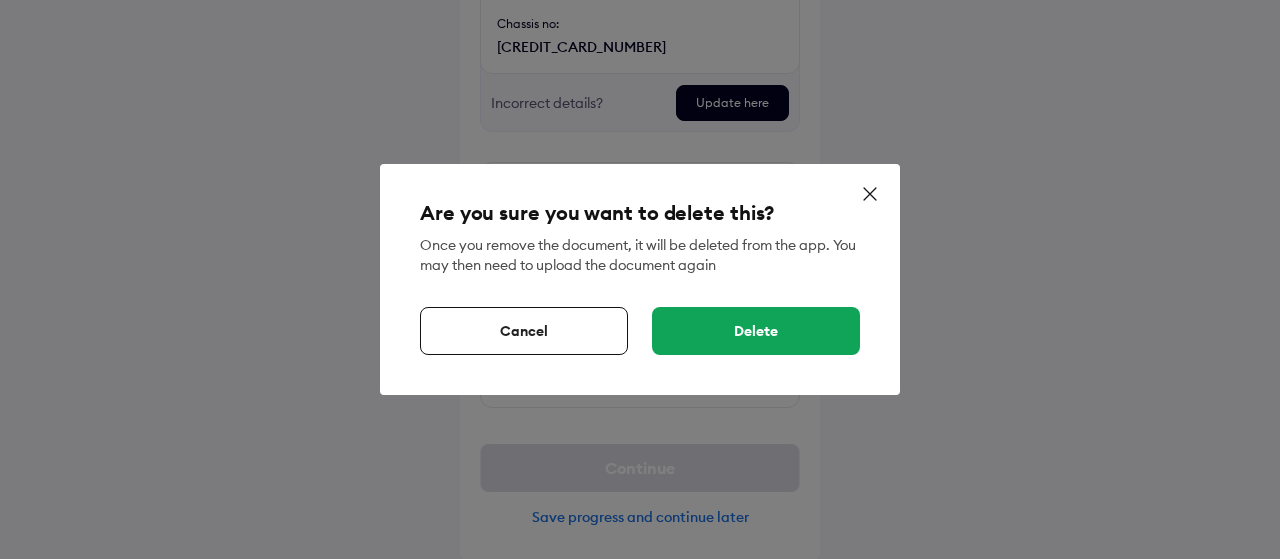 click on "Delete" at bounding box center (756, 331) 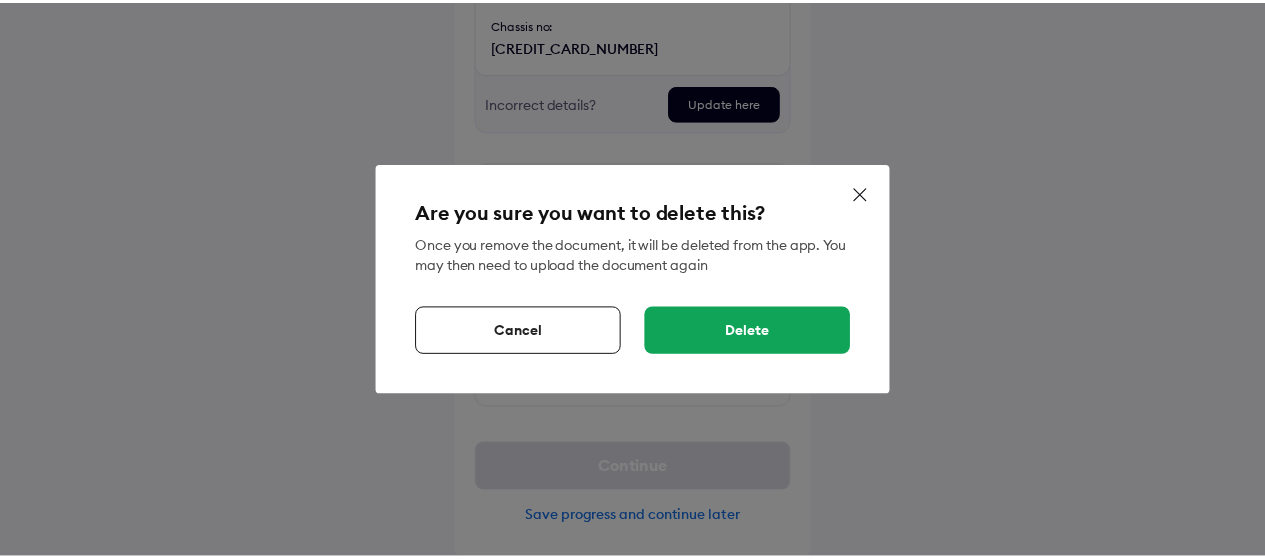 scroll, scrollTop: 315, scrollLeft: 0, axis: vertical 